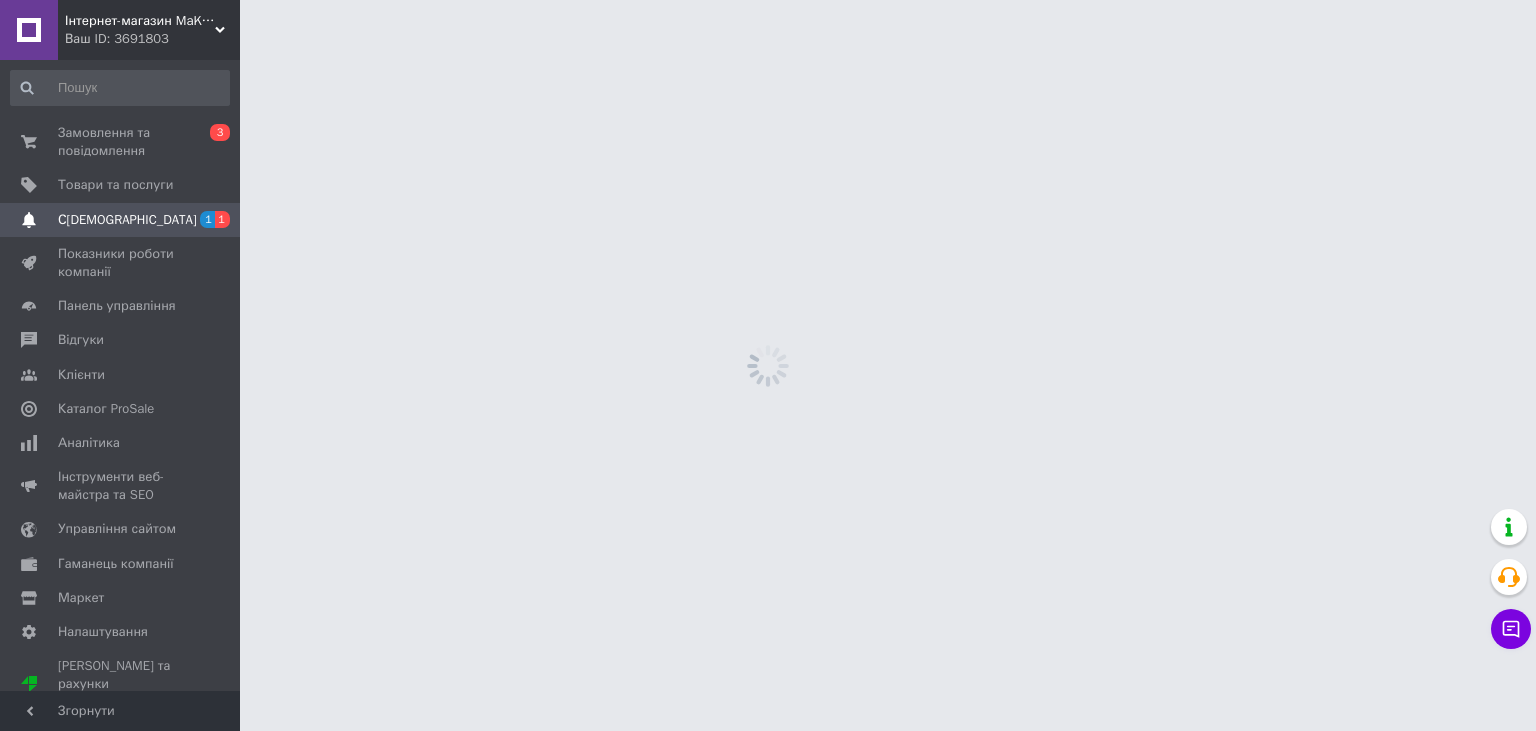 scroll, scrollTop: 0, scrollLeft: 0, axis: both 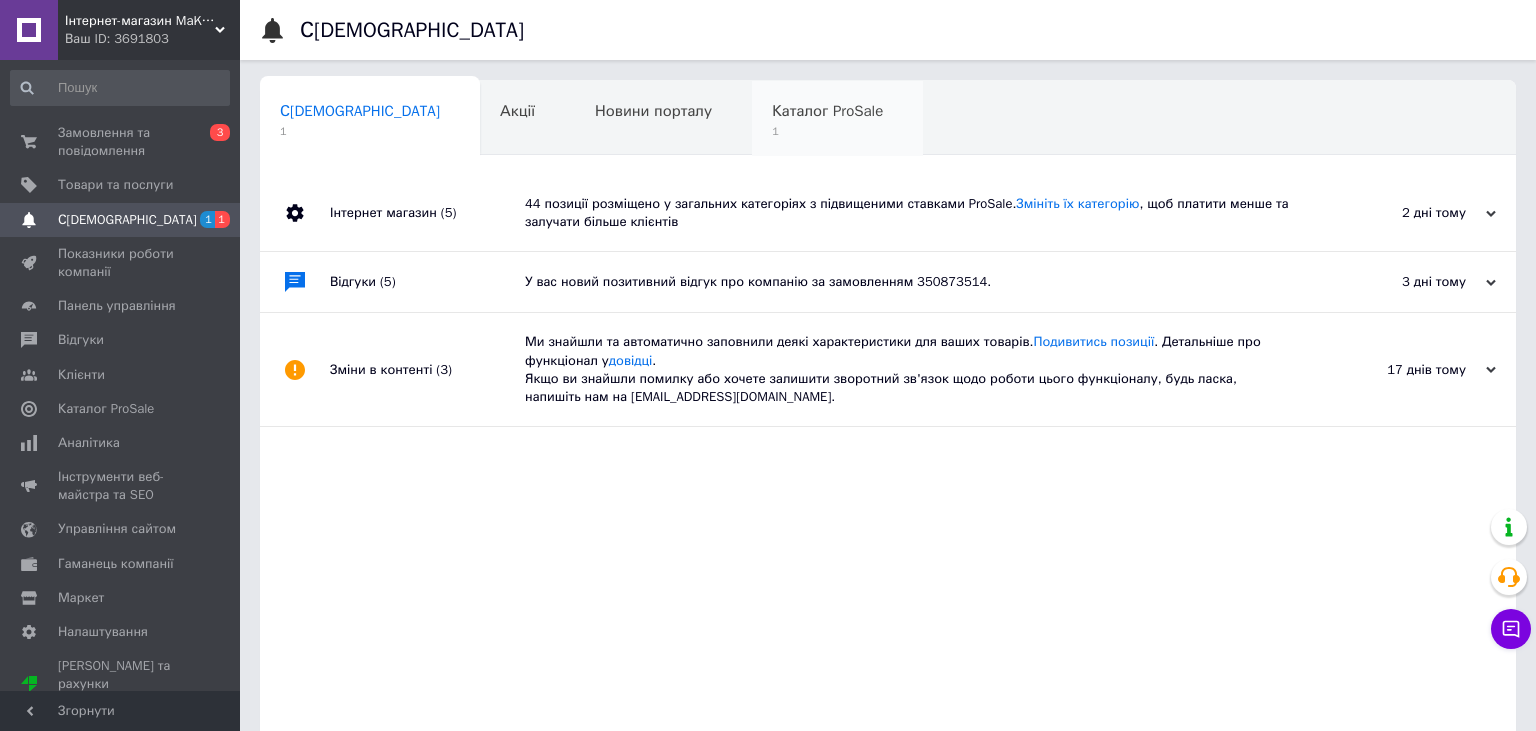 click on "Каталог ProSale" at bounding box center [827, 111] 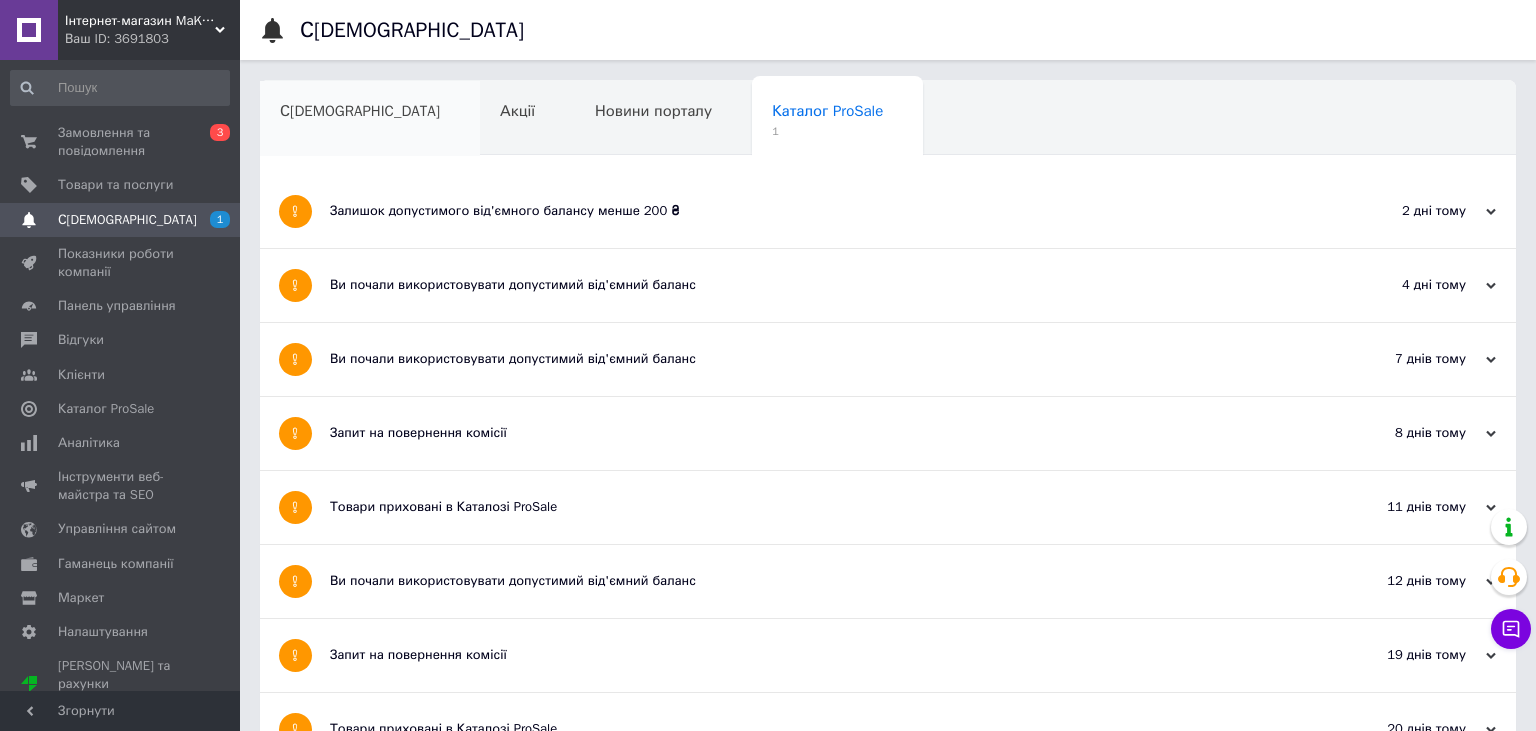 click on "С[DEMOGRAPHIC_DATA]" at bounding box center [370, 119] 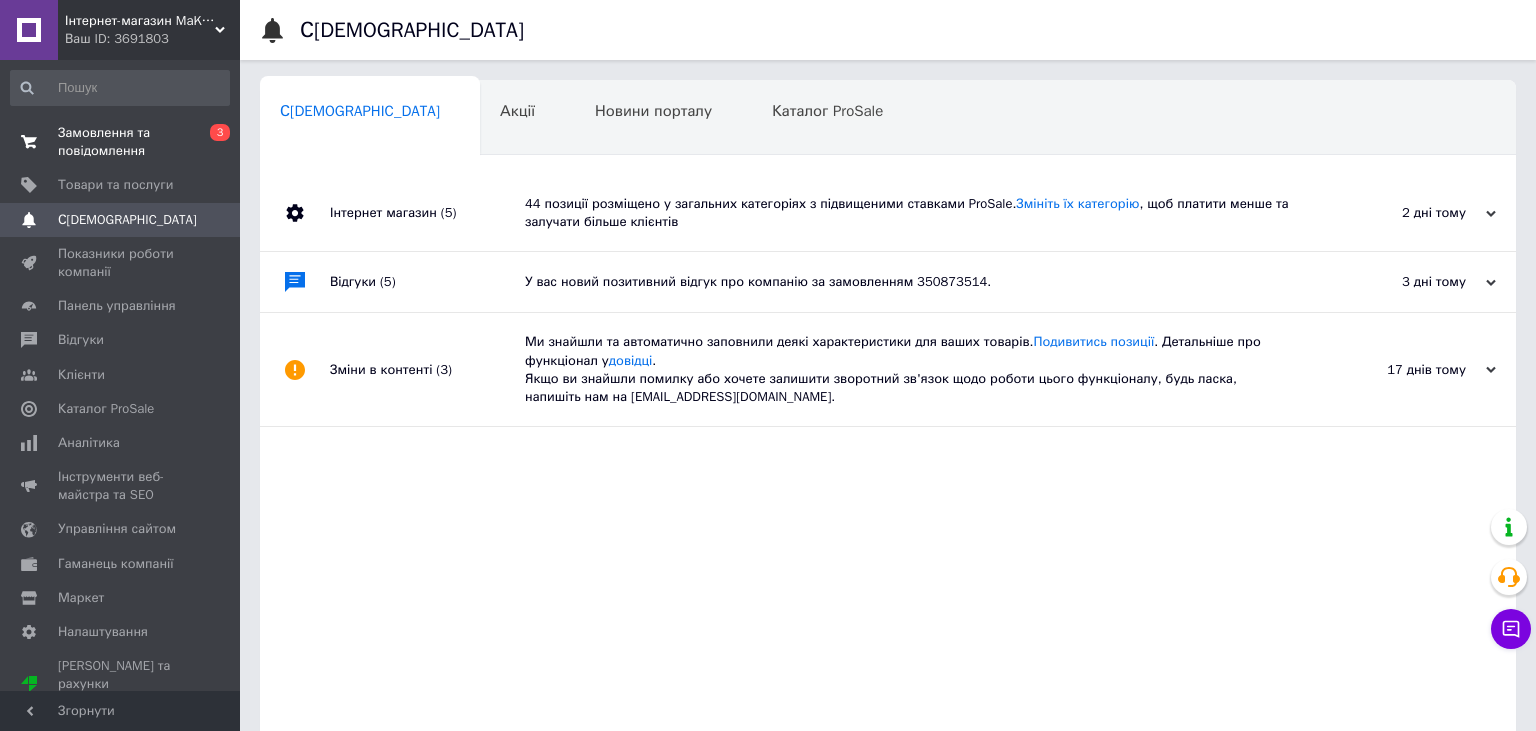 click on "Замовлення та повідомлення" at bounding box center [121, 142] 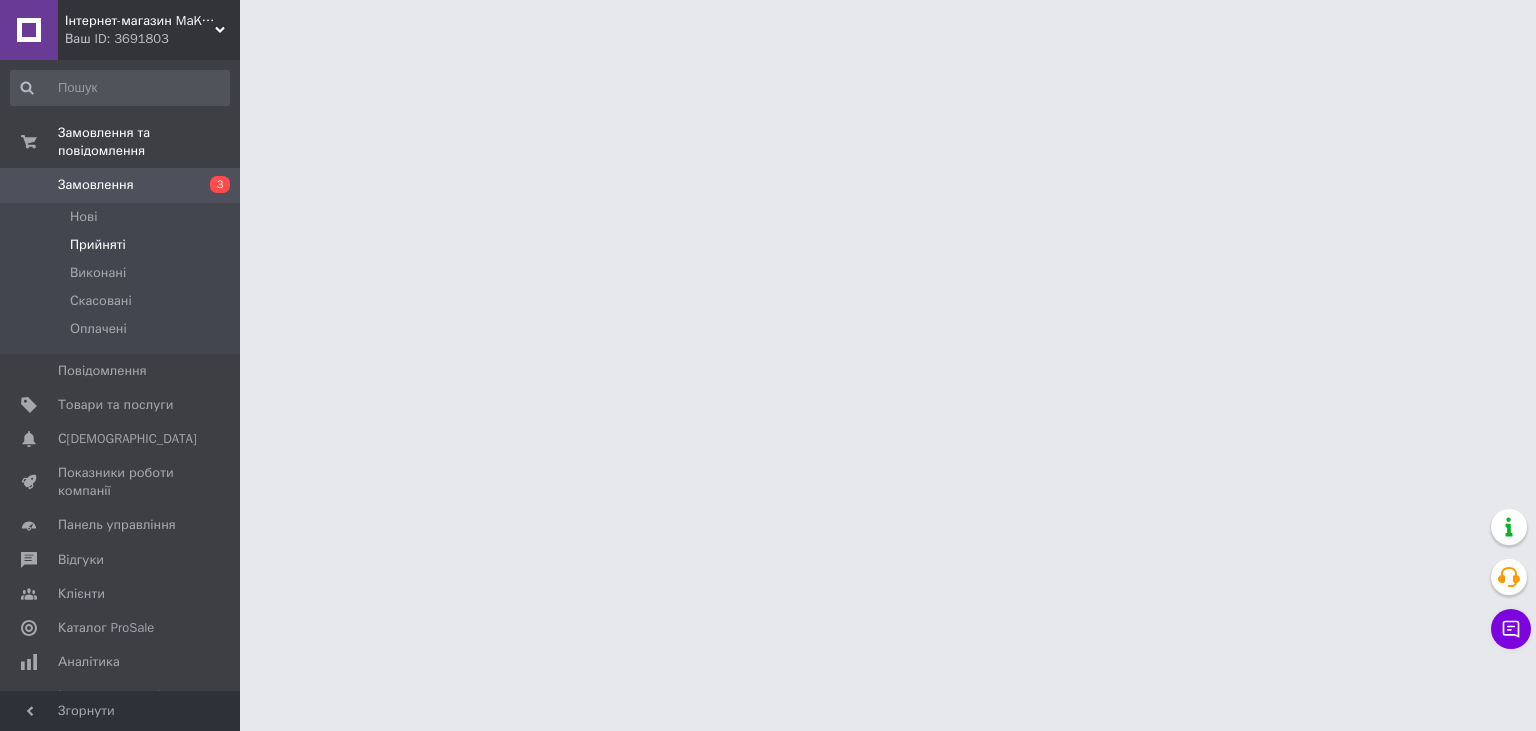 click on "Прийняті" at bounding box center (120, 245) 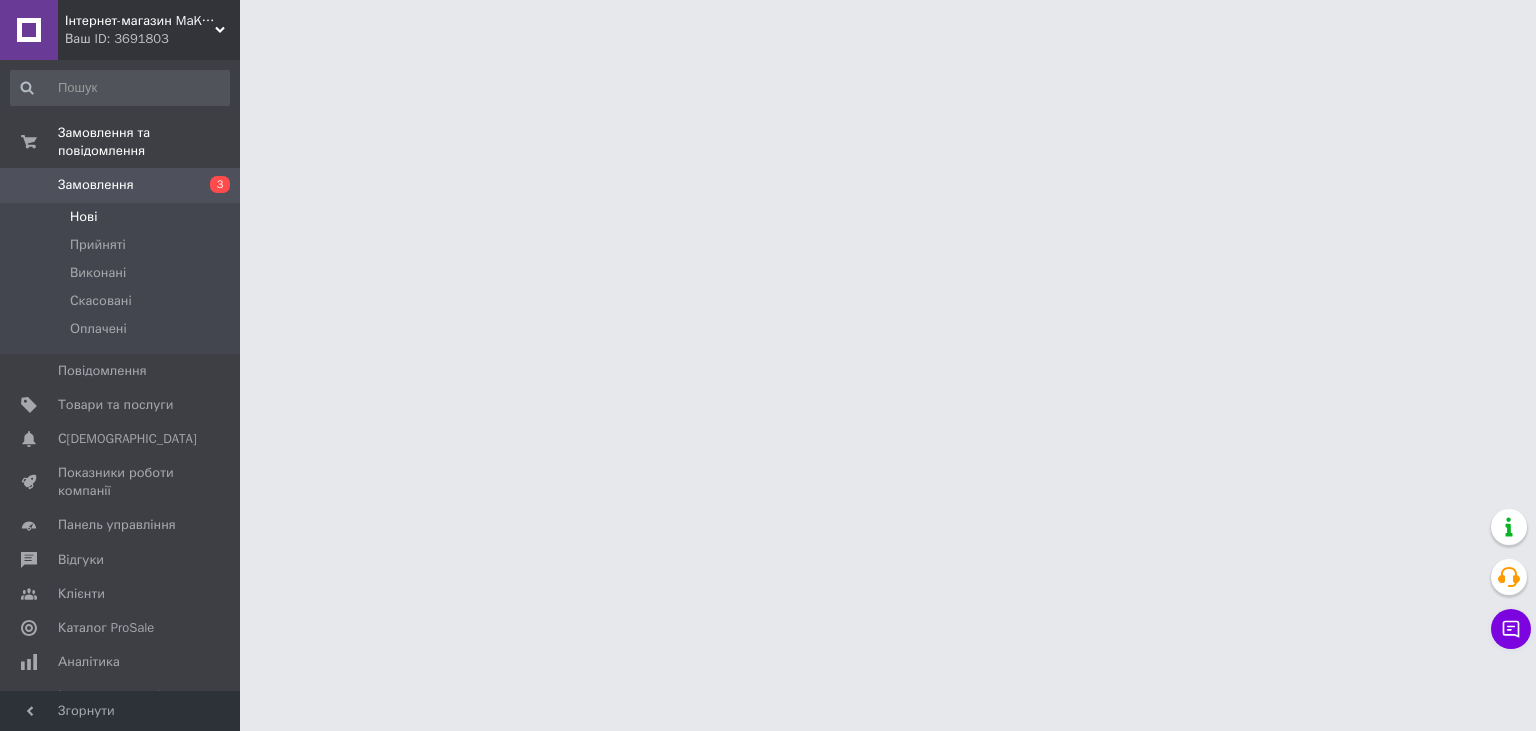 click on "Нові" at bounding box center (120, 217) 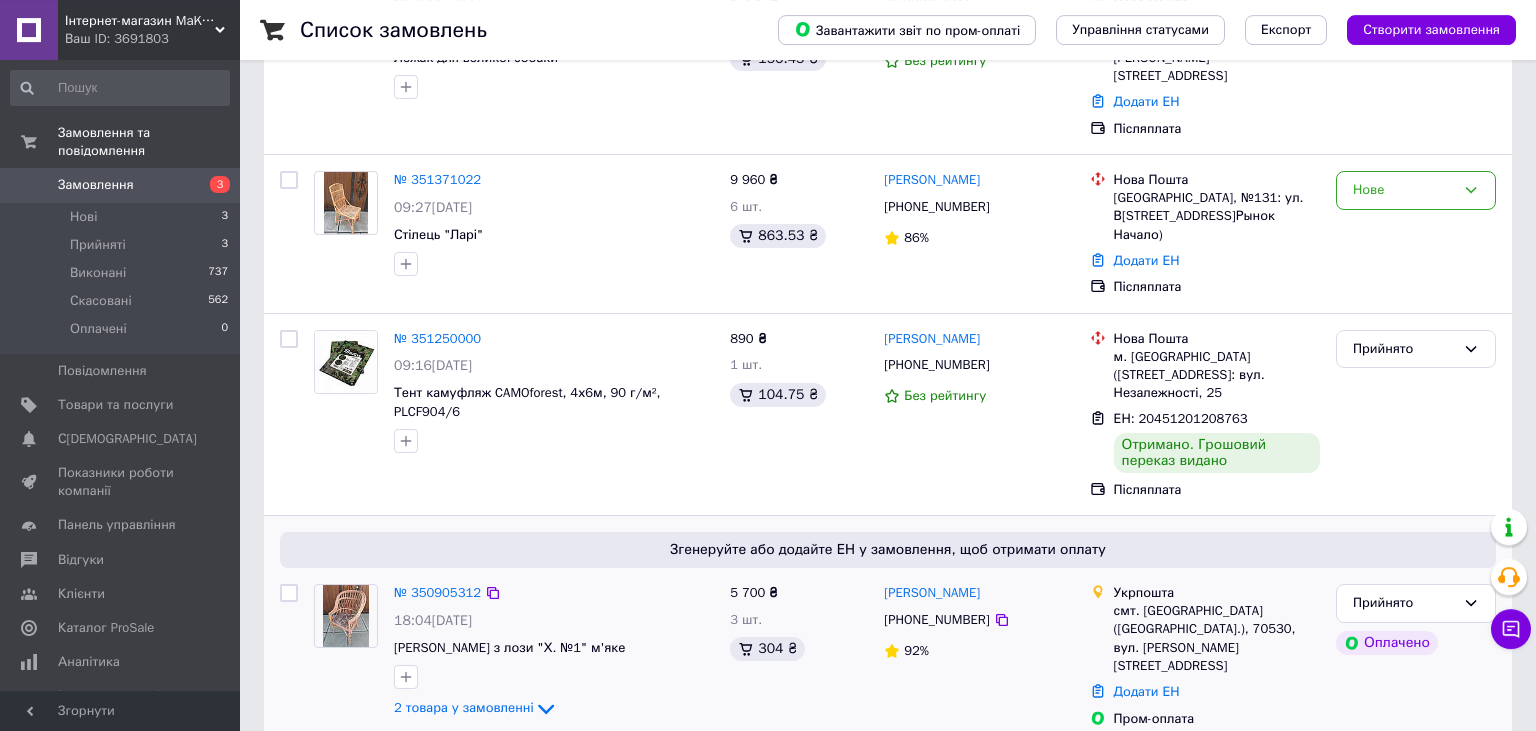 scroll, scrollTop: 528, scrollLeft: 0, axis: vertical 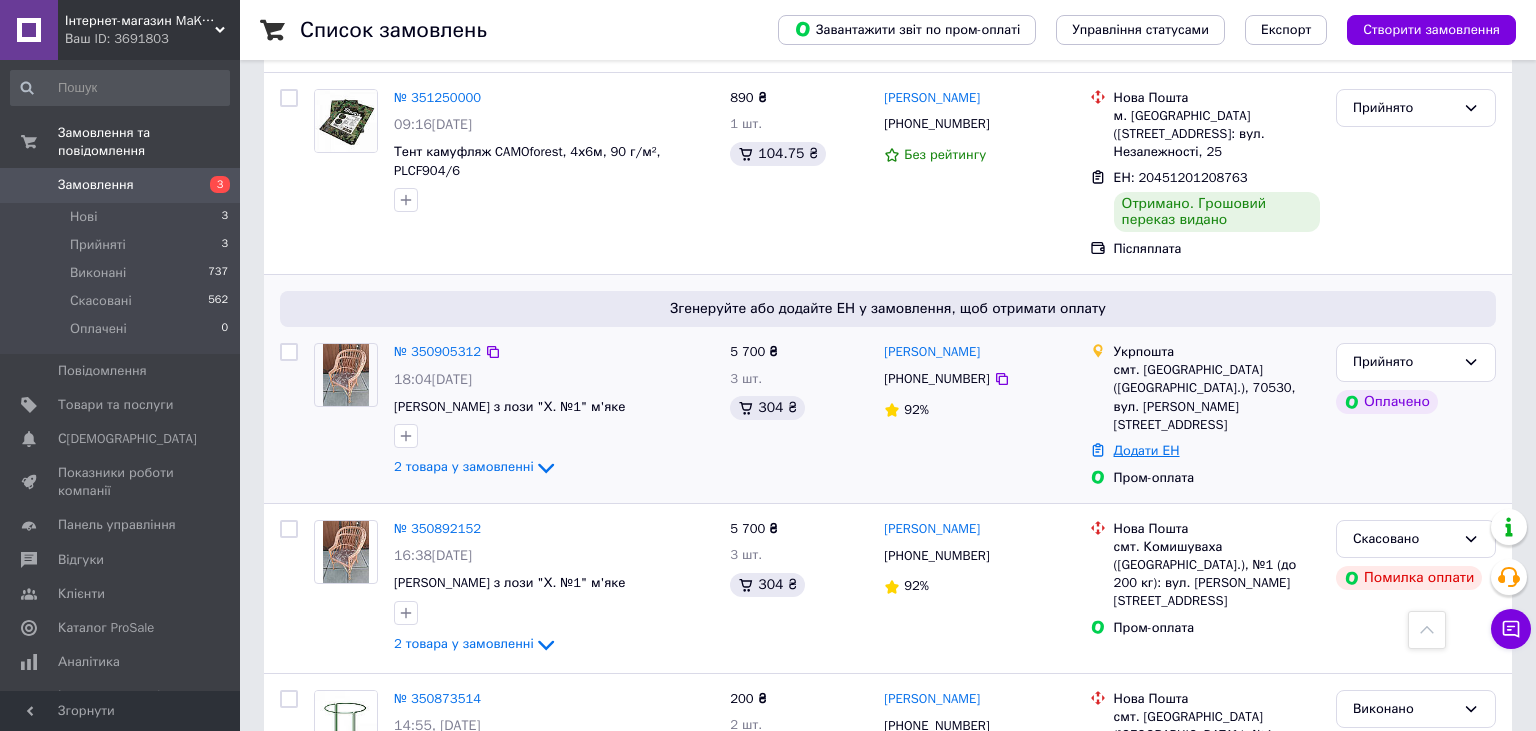 click on "Додати ЕН" at bounding box center (1147, 450) 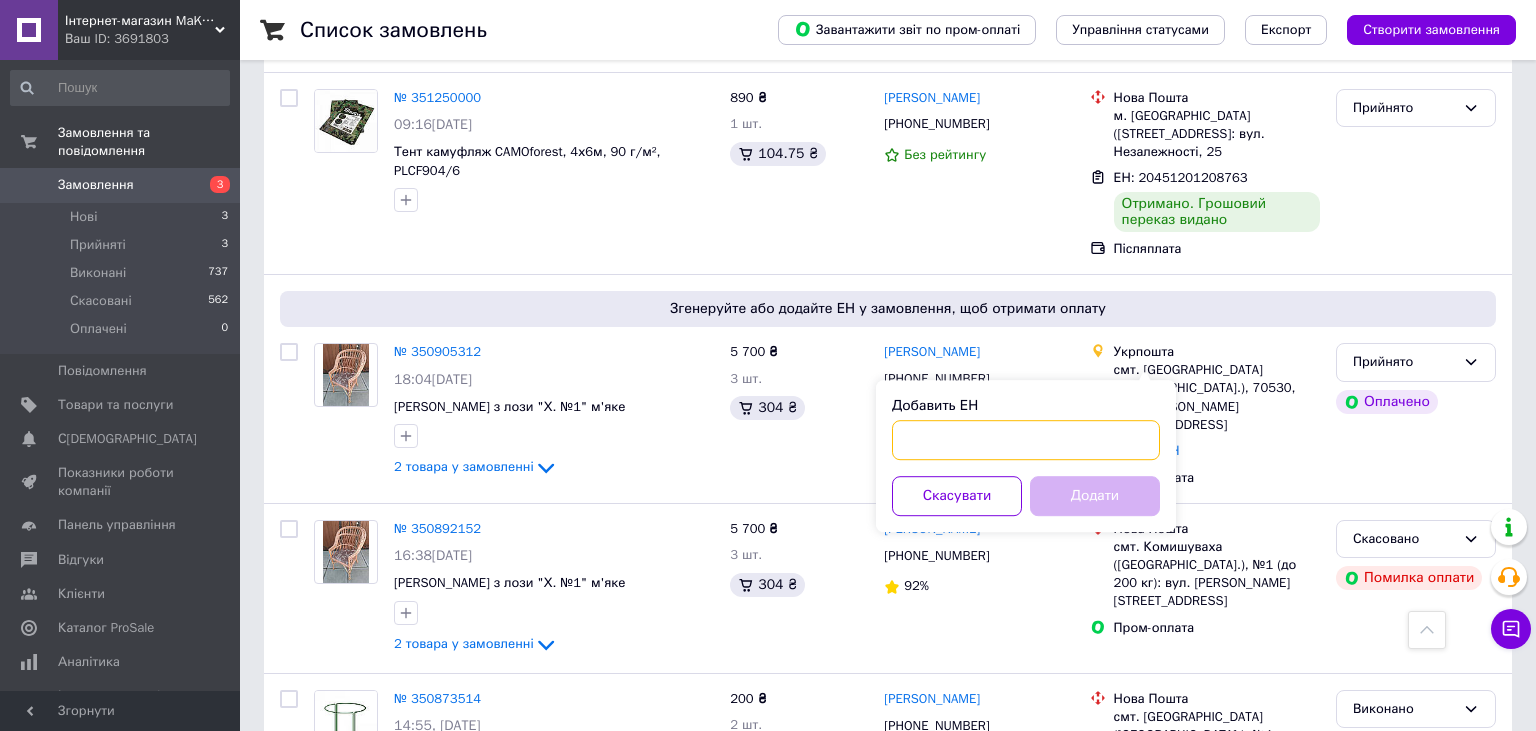 click on "Добавить ЕН" at bounding box center (1026, 440) 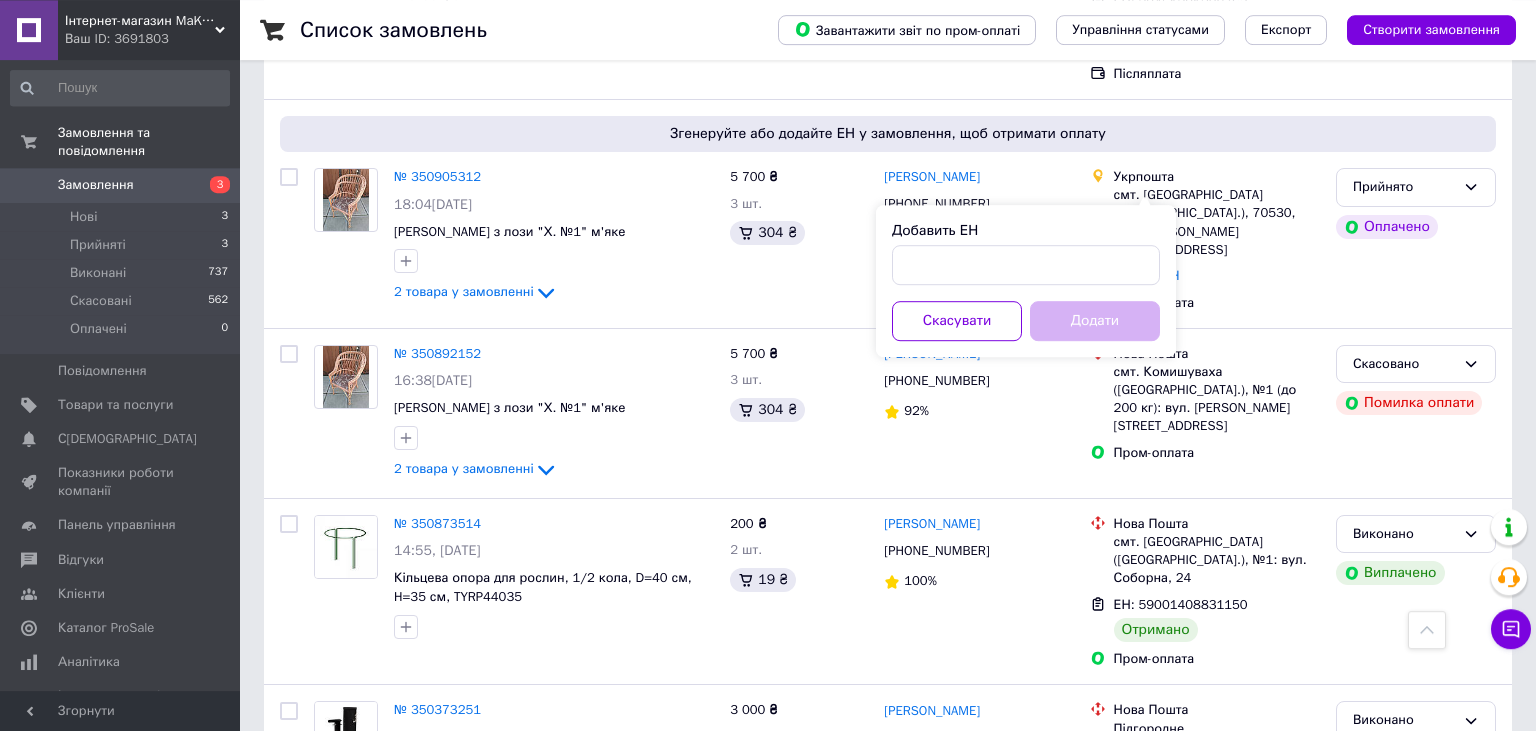 scroll, scrollTop: 950, scrollLeft: 0, axis: vertical 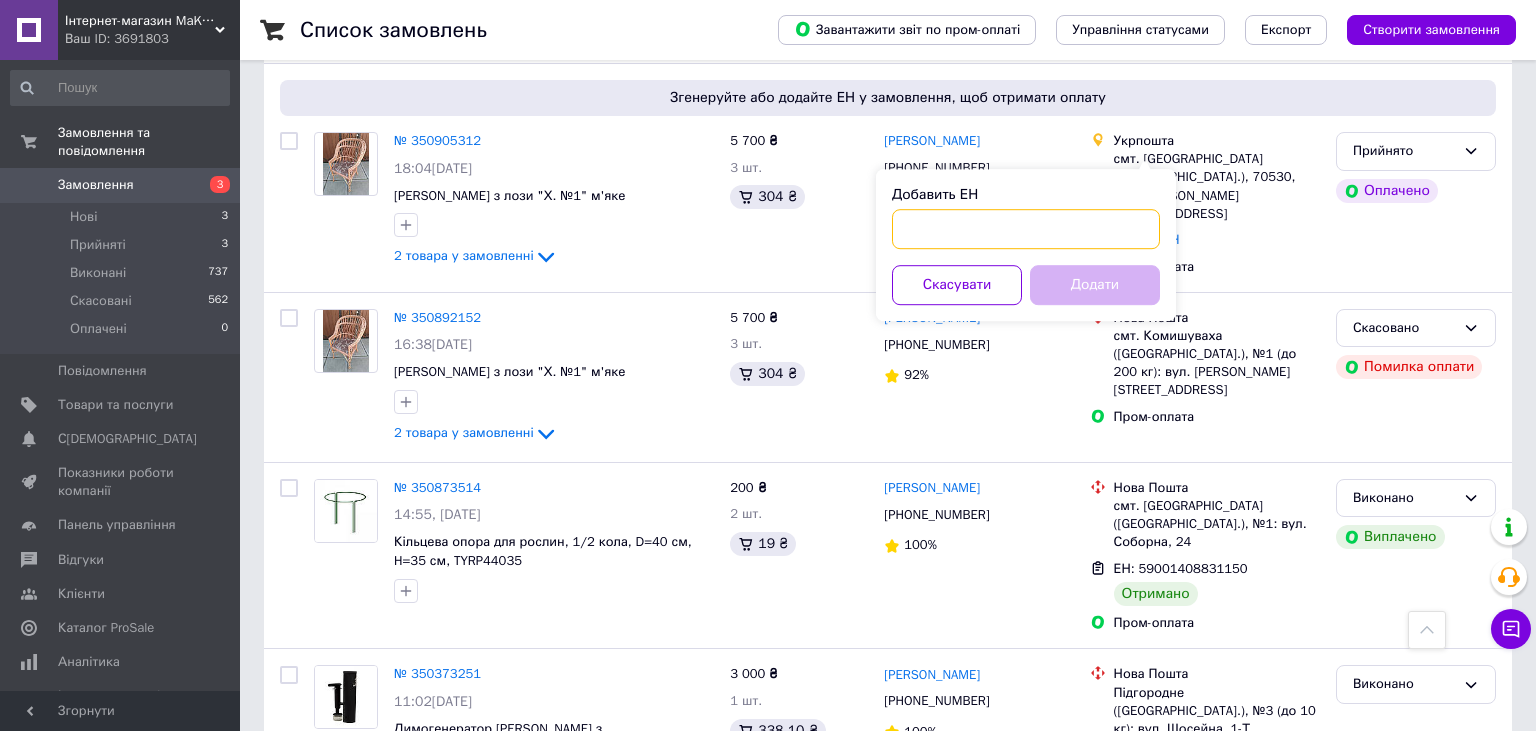 click on "Добавить ЕН" at bounding box center [1026, 229] 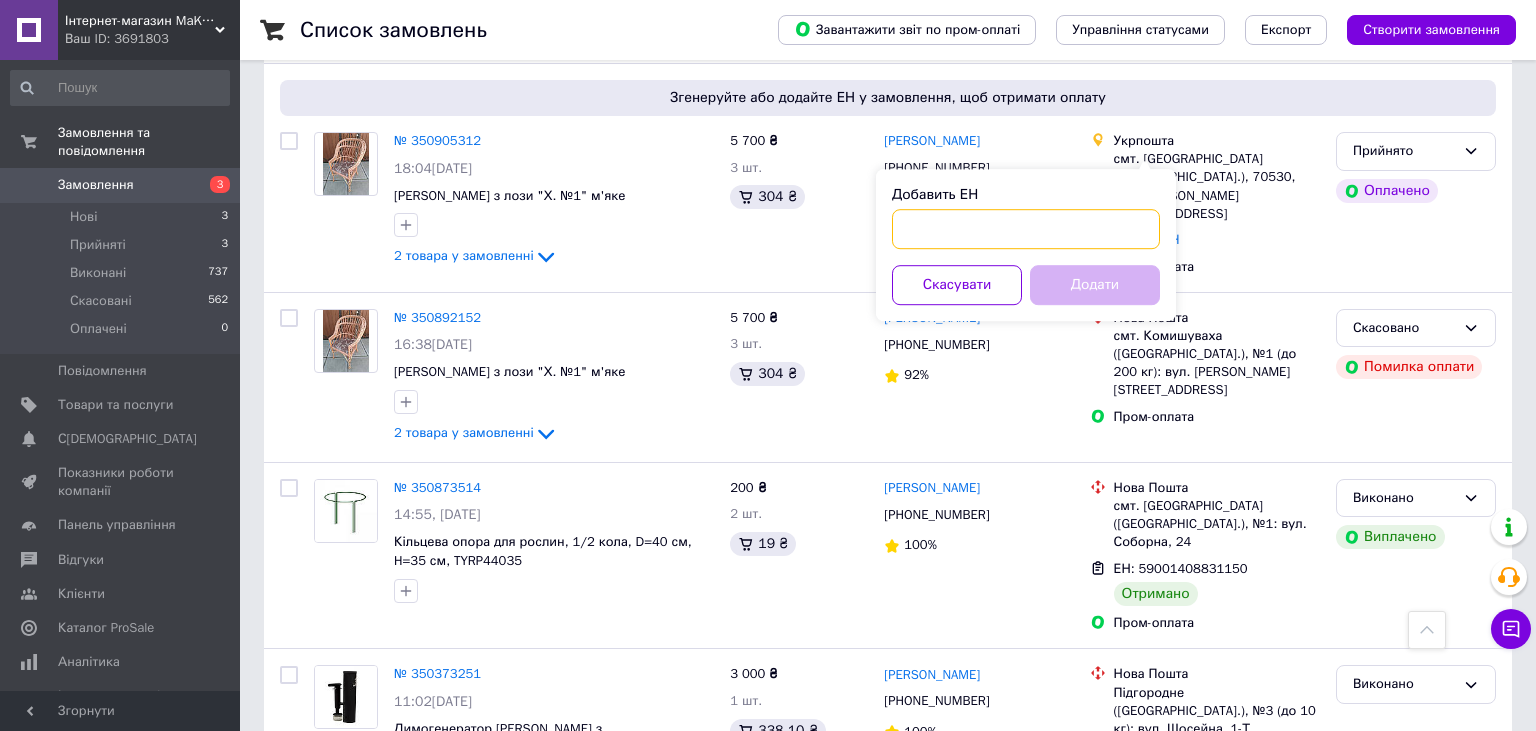 click on "Добавить ЕН" at bounding box center (1026, 229) 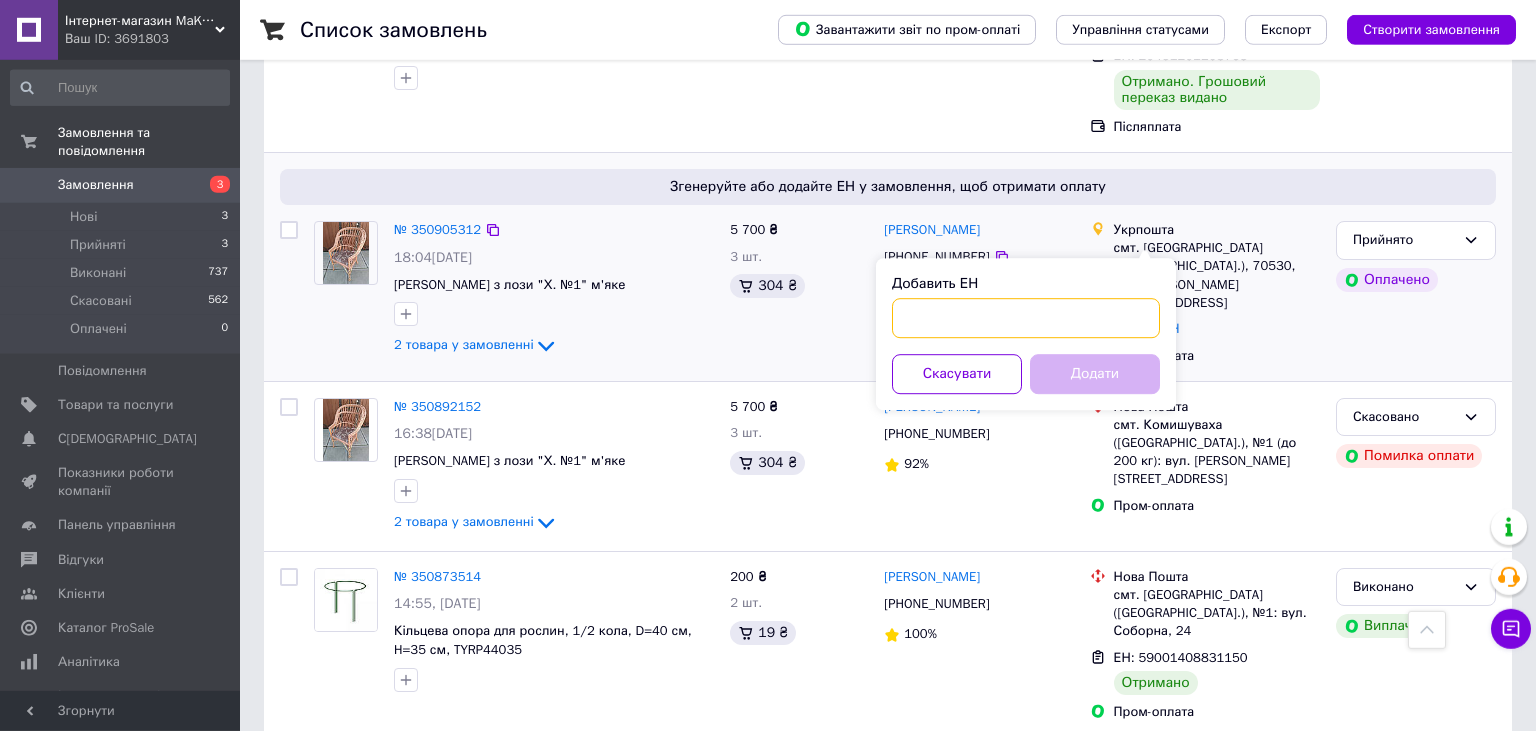 scroll, scrollTop: 844, scrollLeft: 0, axis: vertical 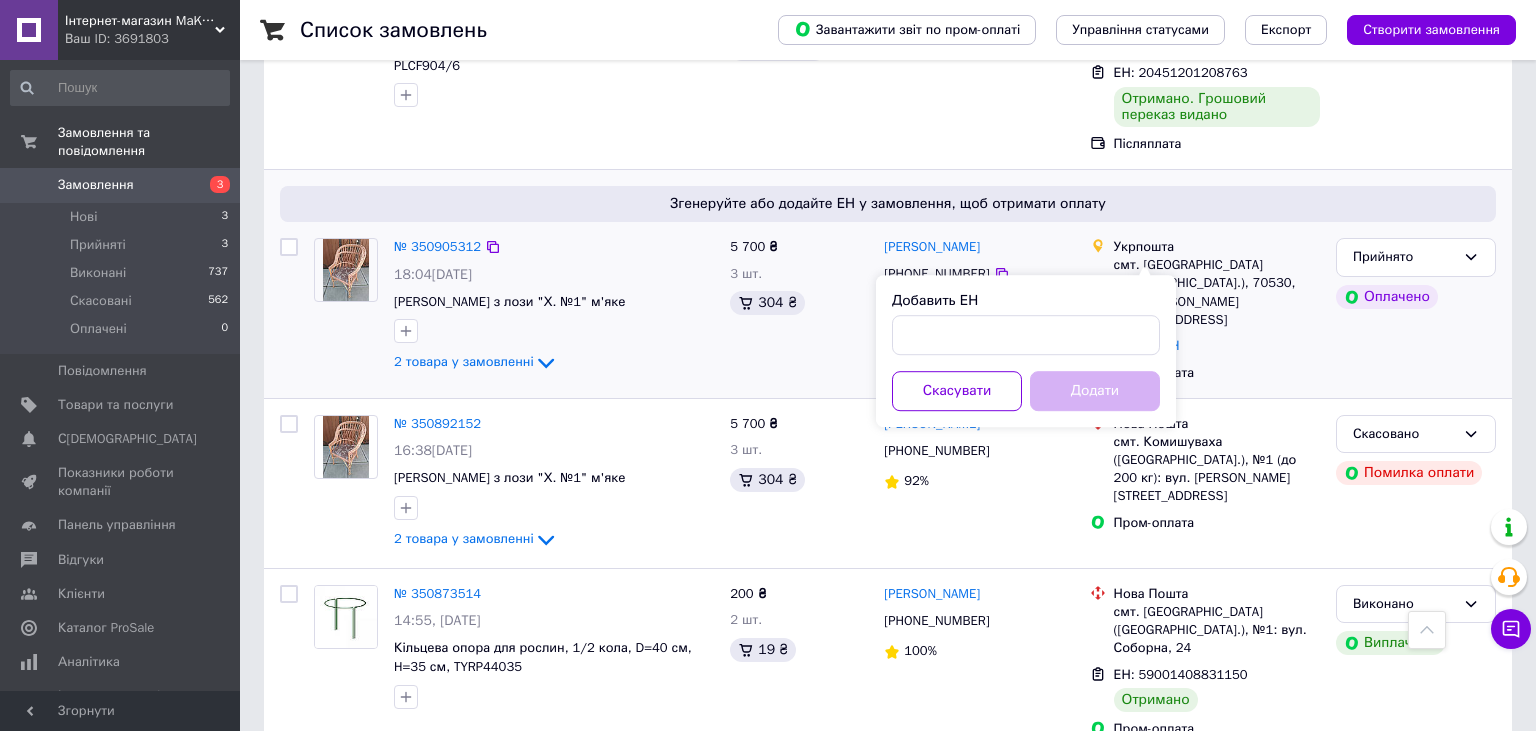 click on "№ 350905312" at bounding box center (437, 247) 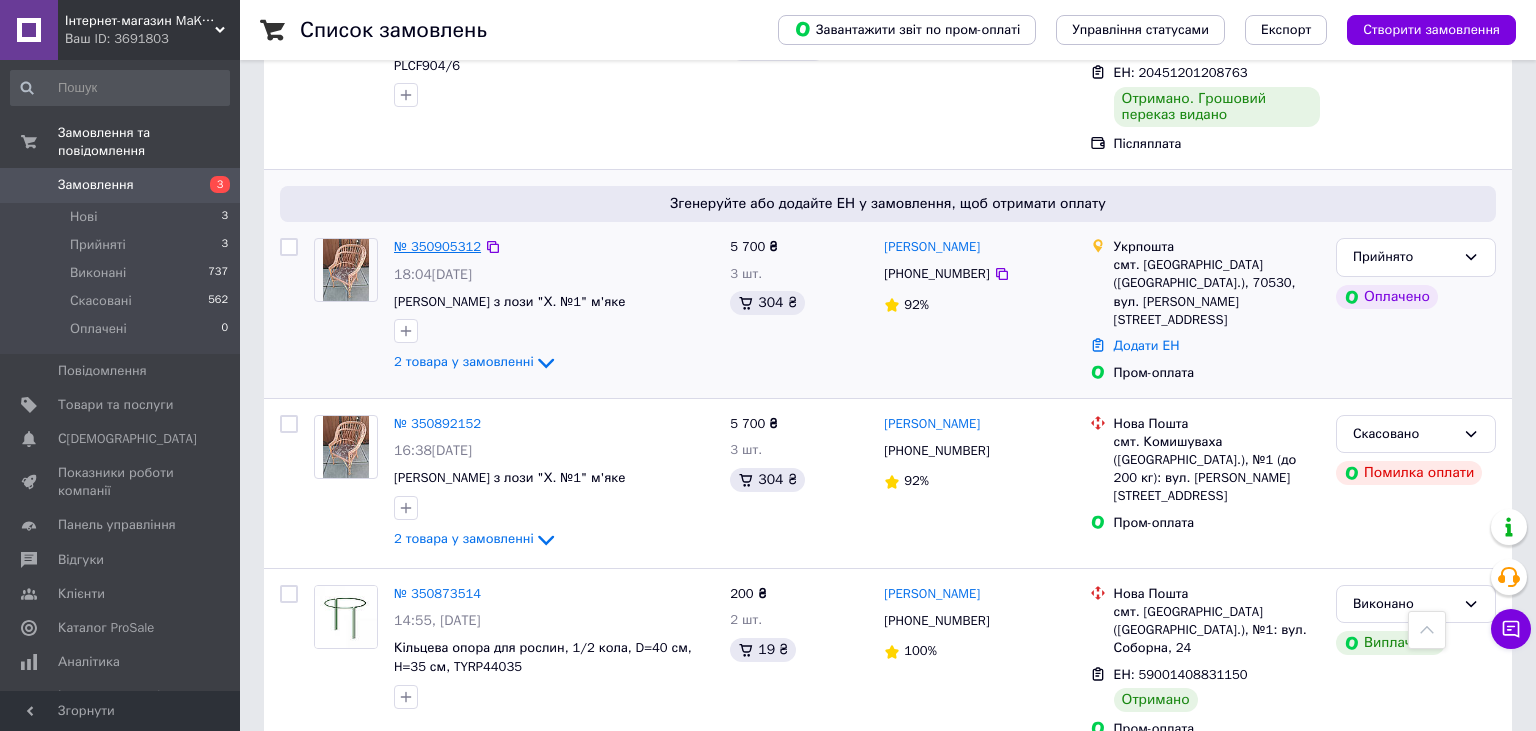 click on "№ 350905312" at bounding box center (437, 246) 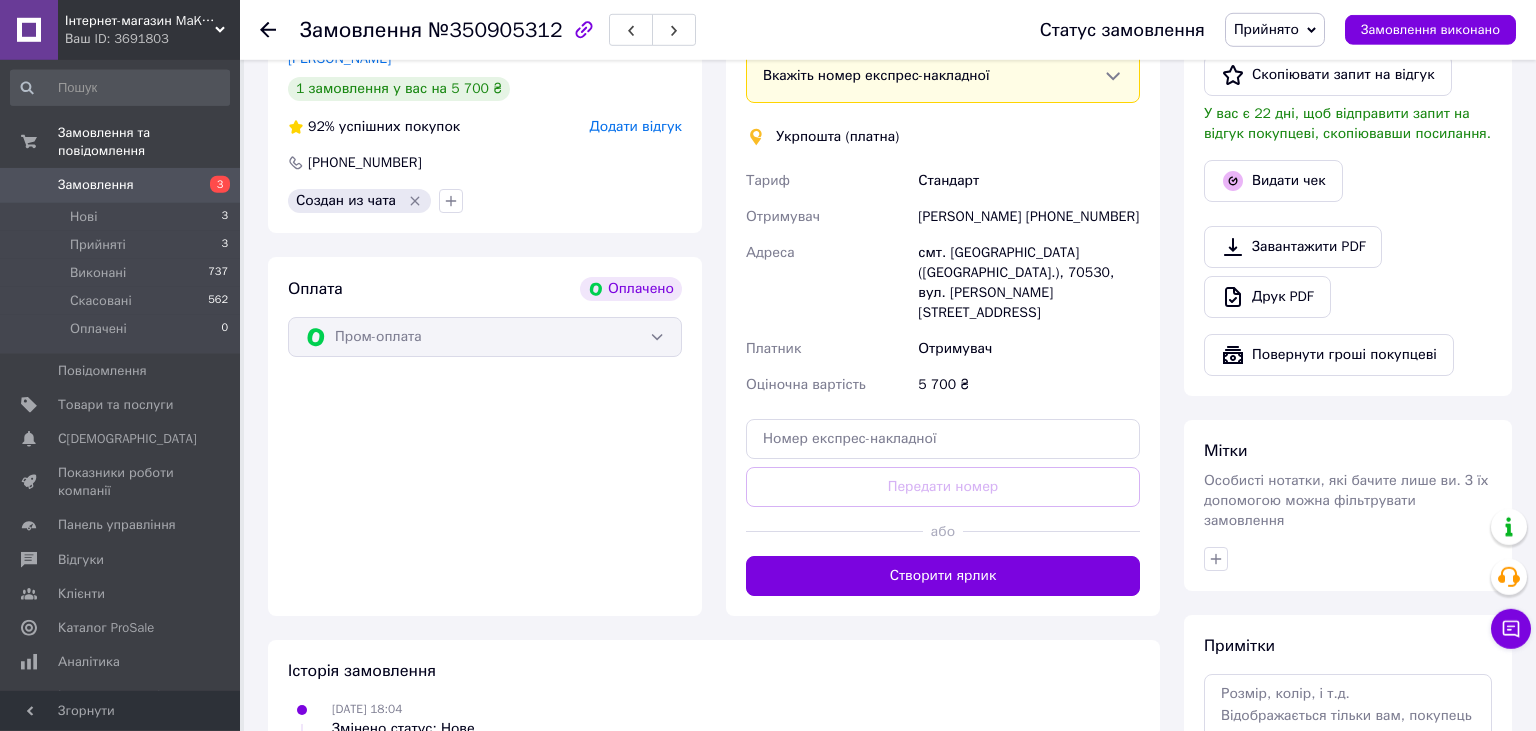 scroll, scrollTop: 633, scrollLeft: 0, axis: vertical 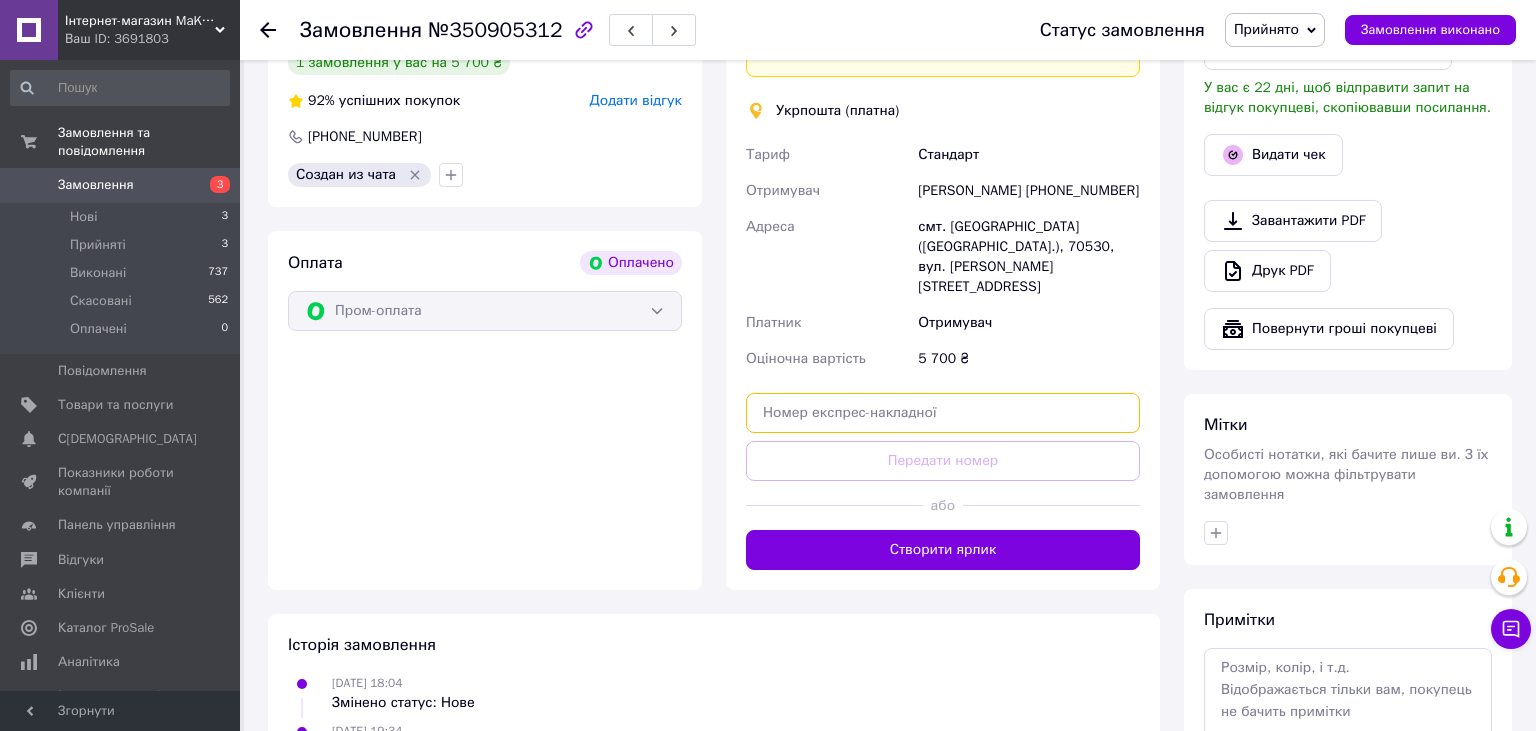 click at bounding box center (943, 413) 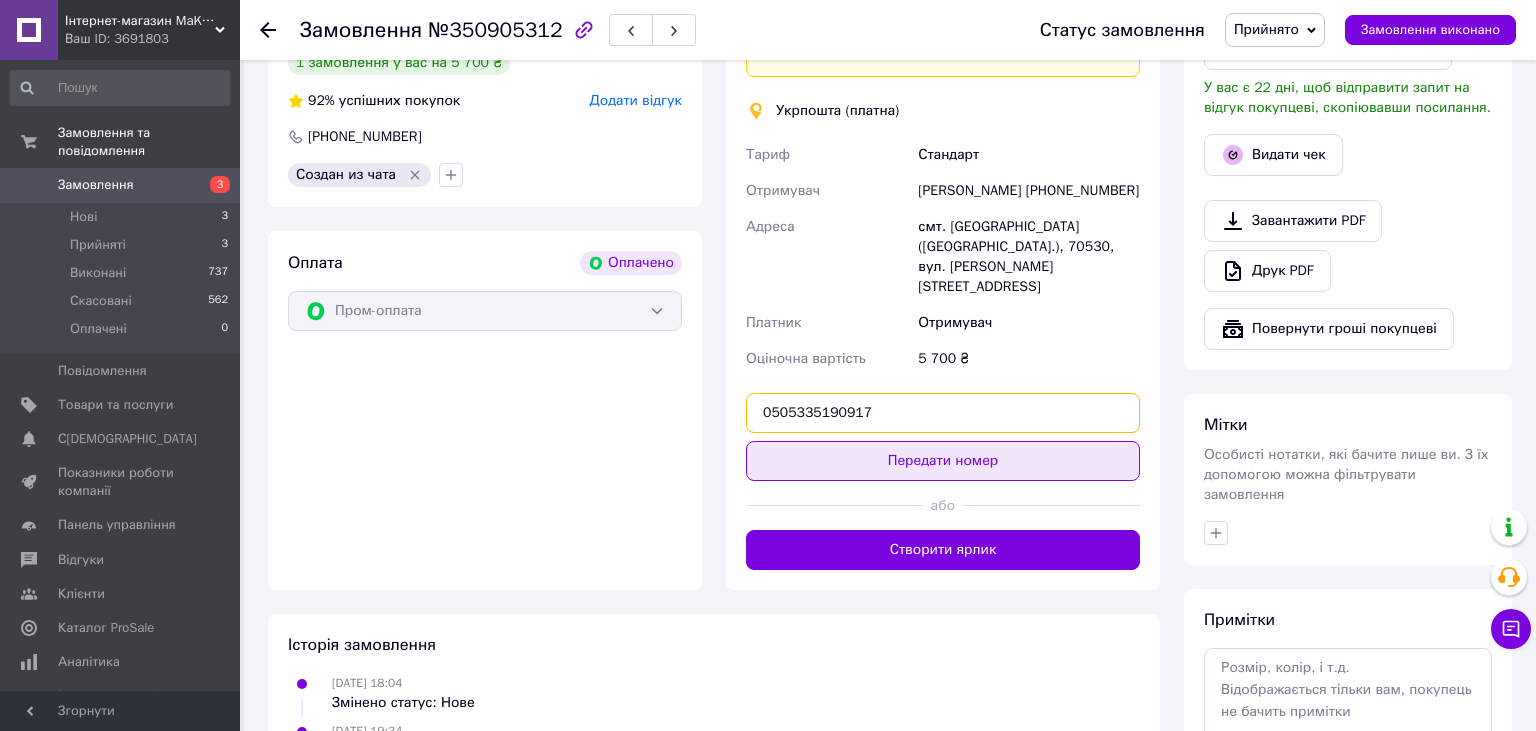 type on "0505335190917" 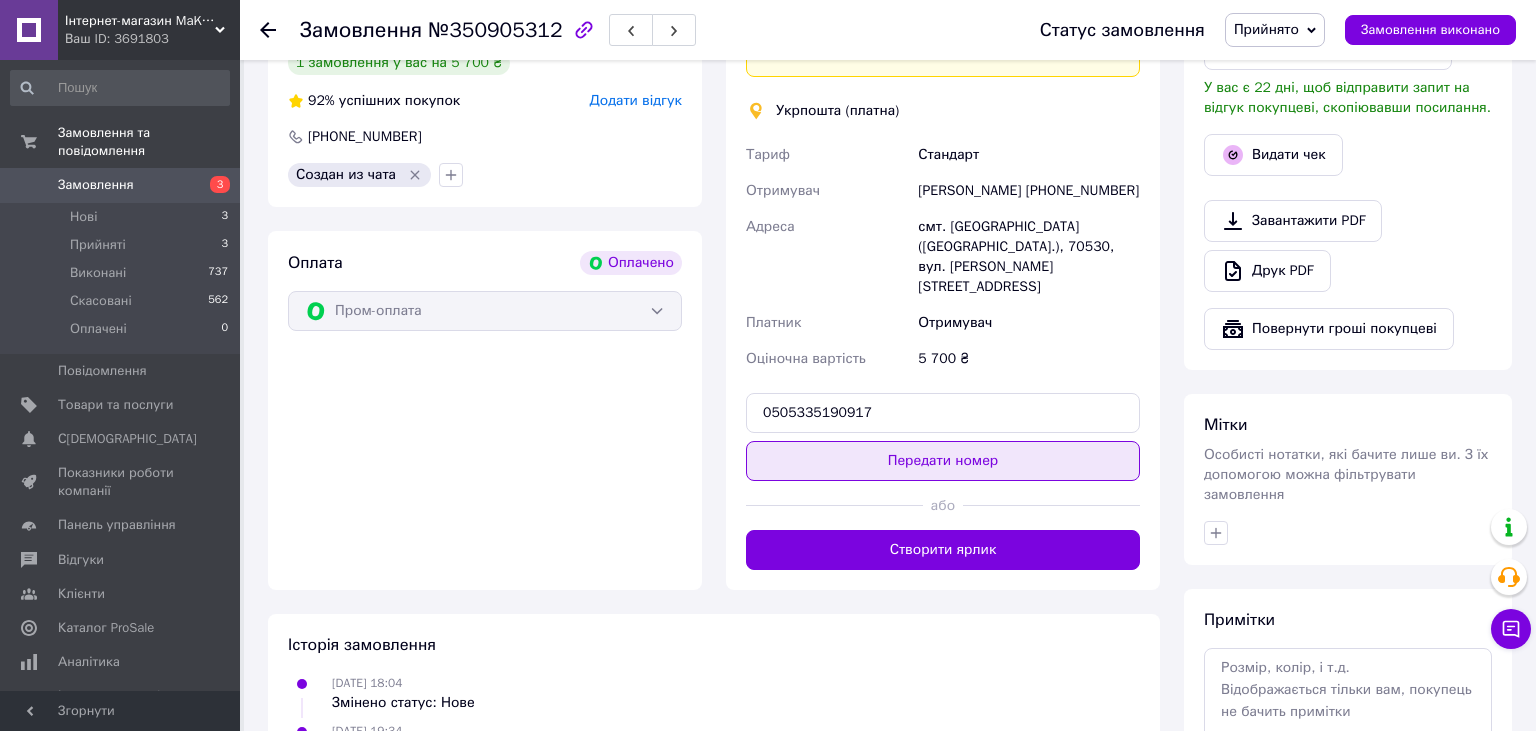 click on "Передати номер" at bounding box center [943, 461] 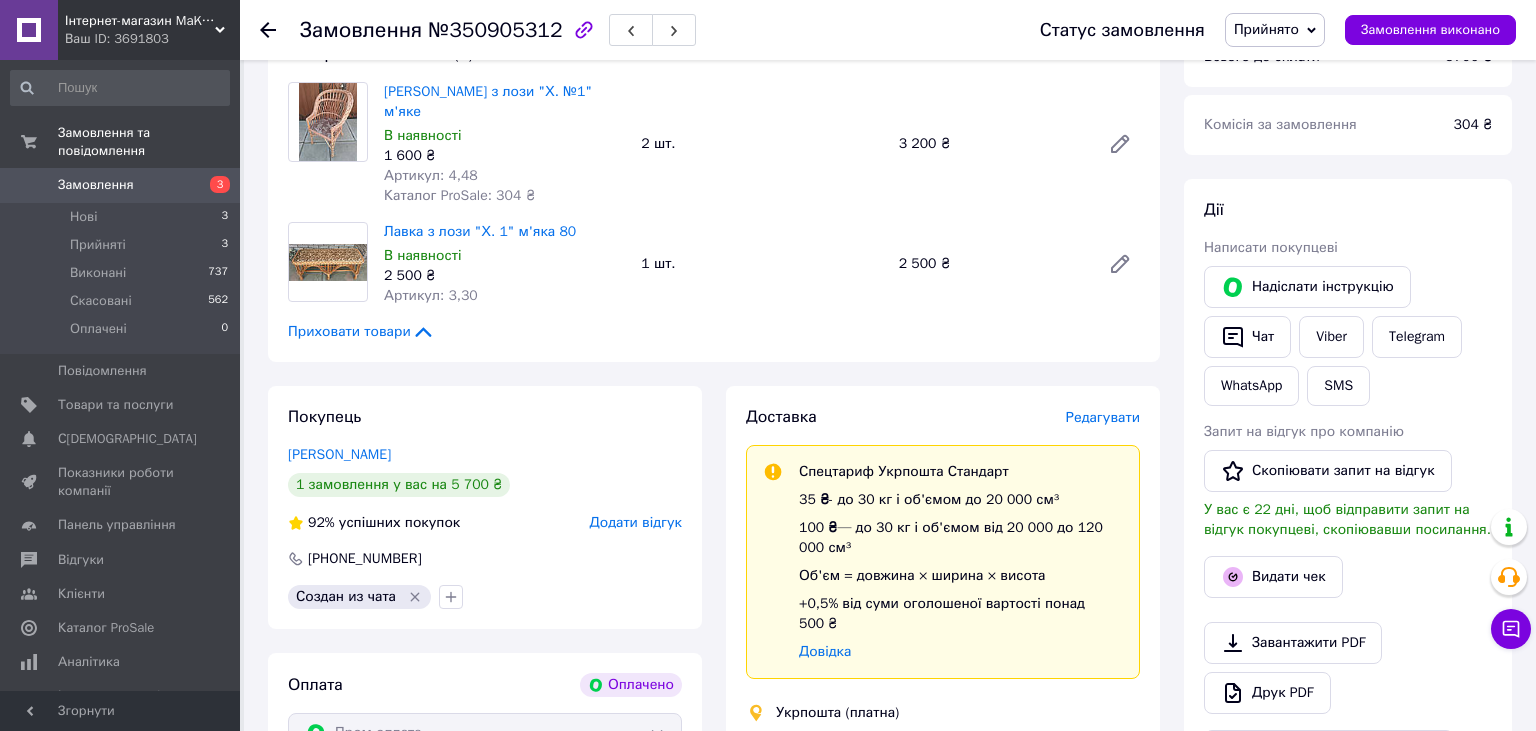 scroll, scrollTop: 0, scrollLeft: 0, axis: both 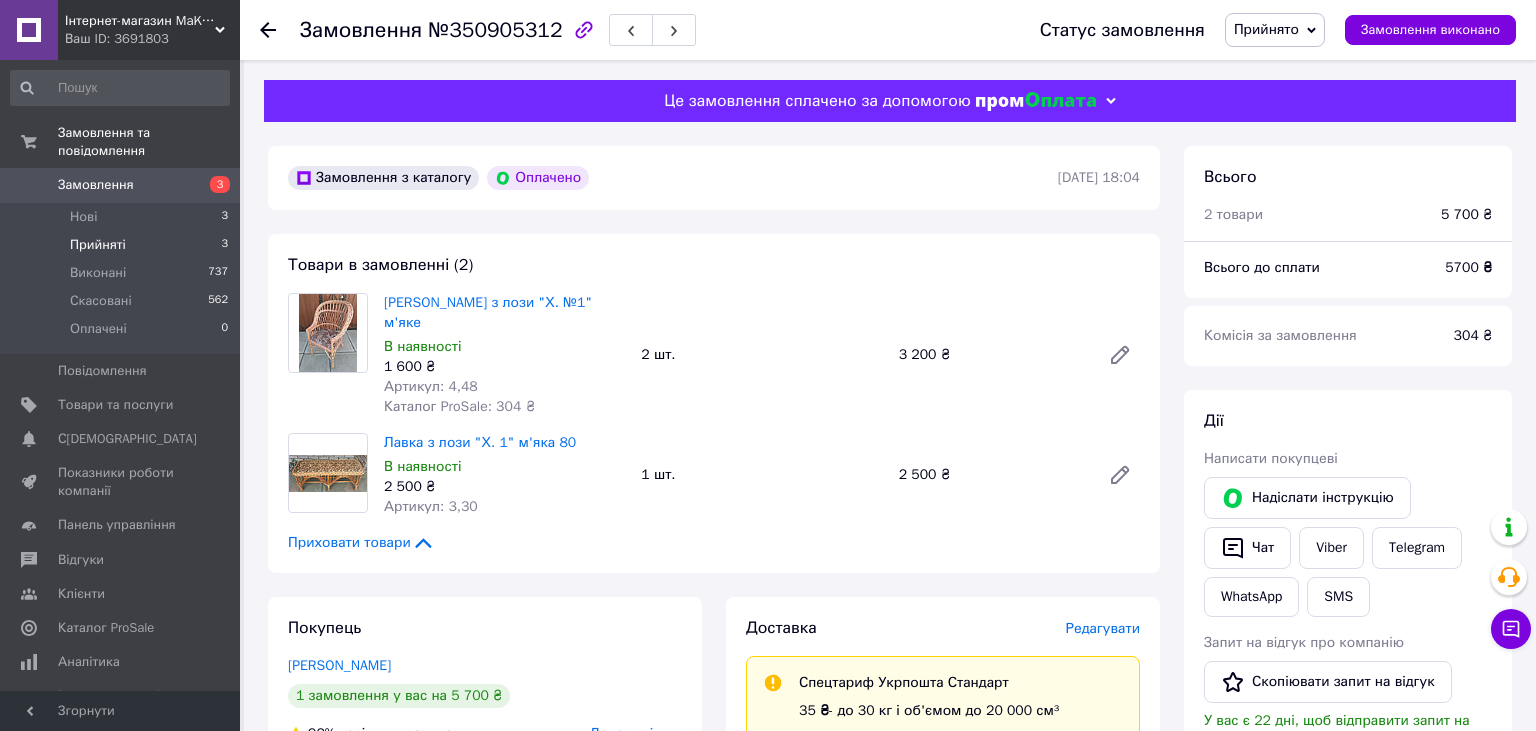 click on "Прийняті" at bounding box center [98, 245] 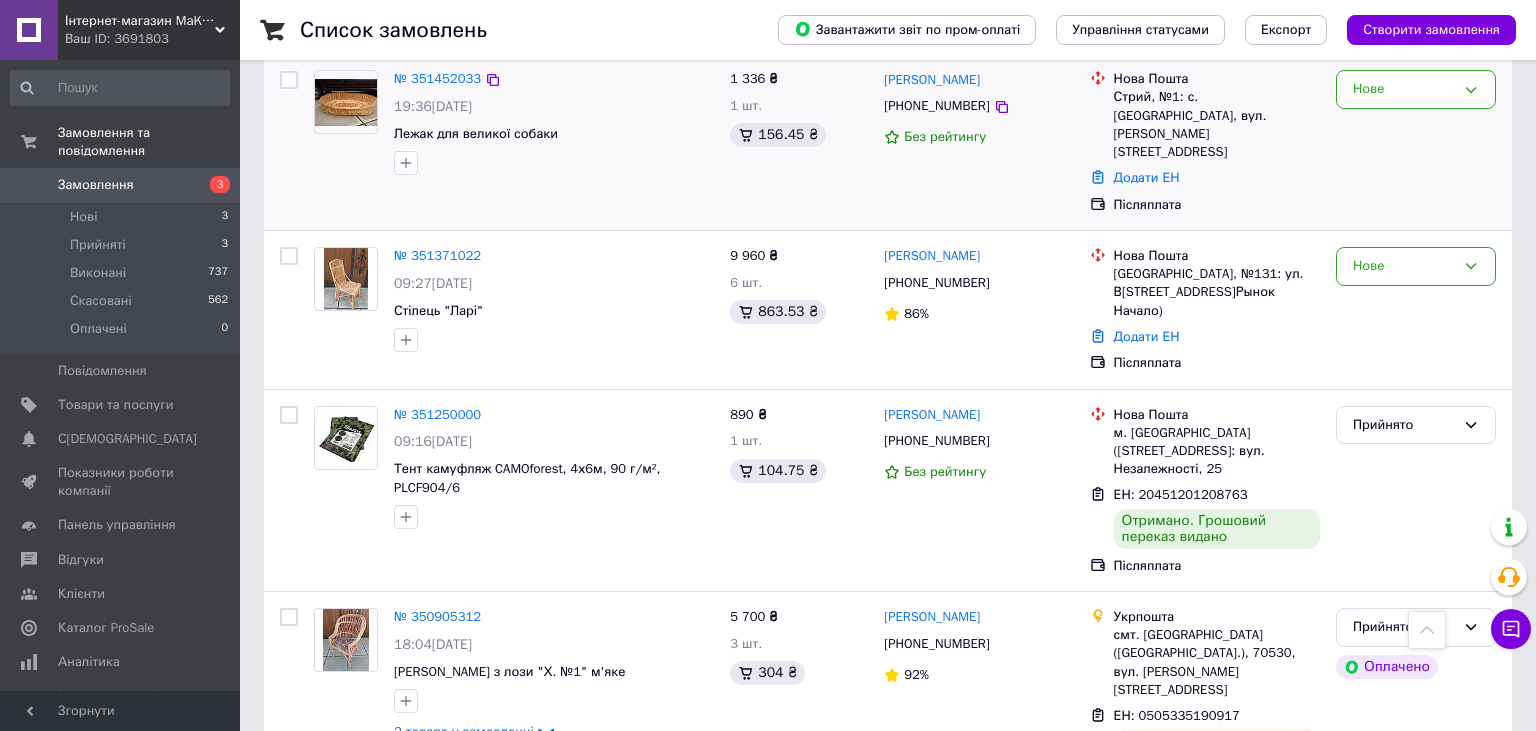 scroll, scrollTop: 473, scrollLeft: 0, axis: vertical 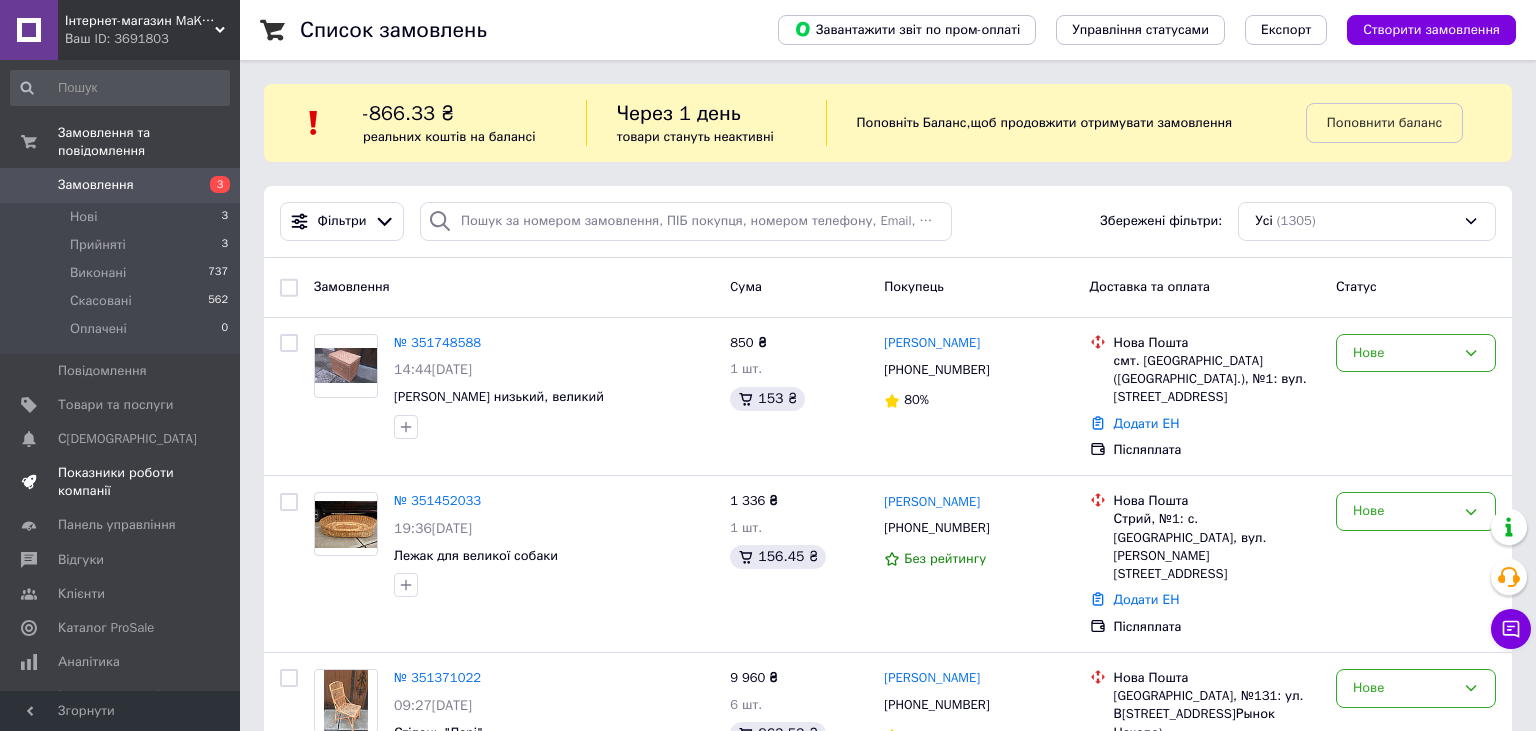 click on "Показники роботи компанії" at bounding box center (121, 482) 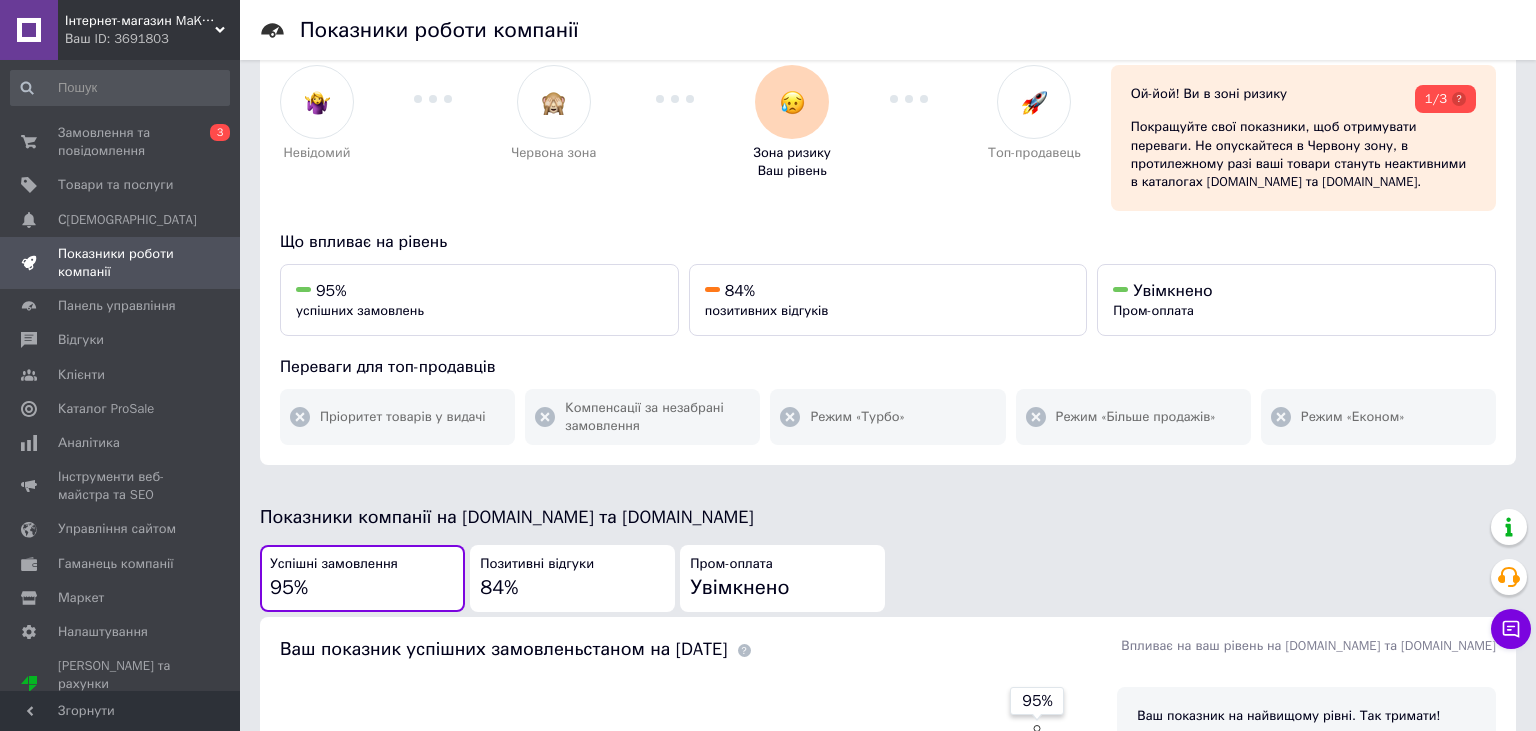 scroll, scrollTop: 0, scrollLeft: 0, axis: both 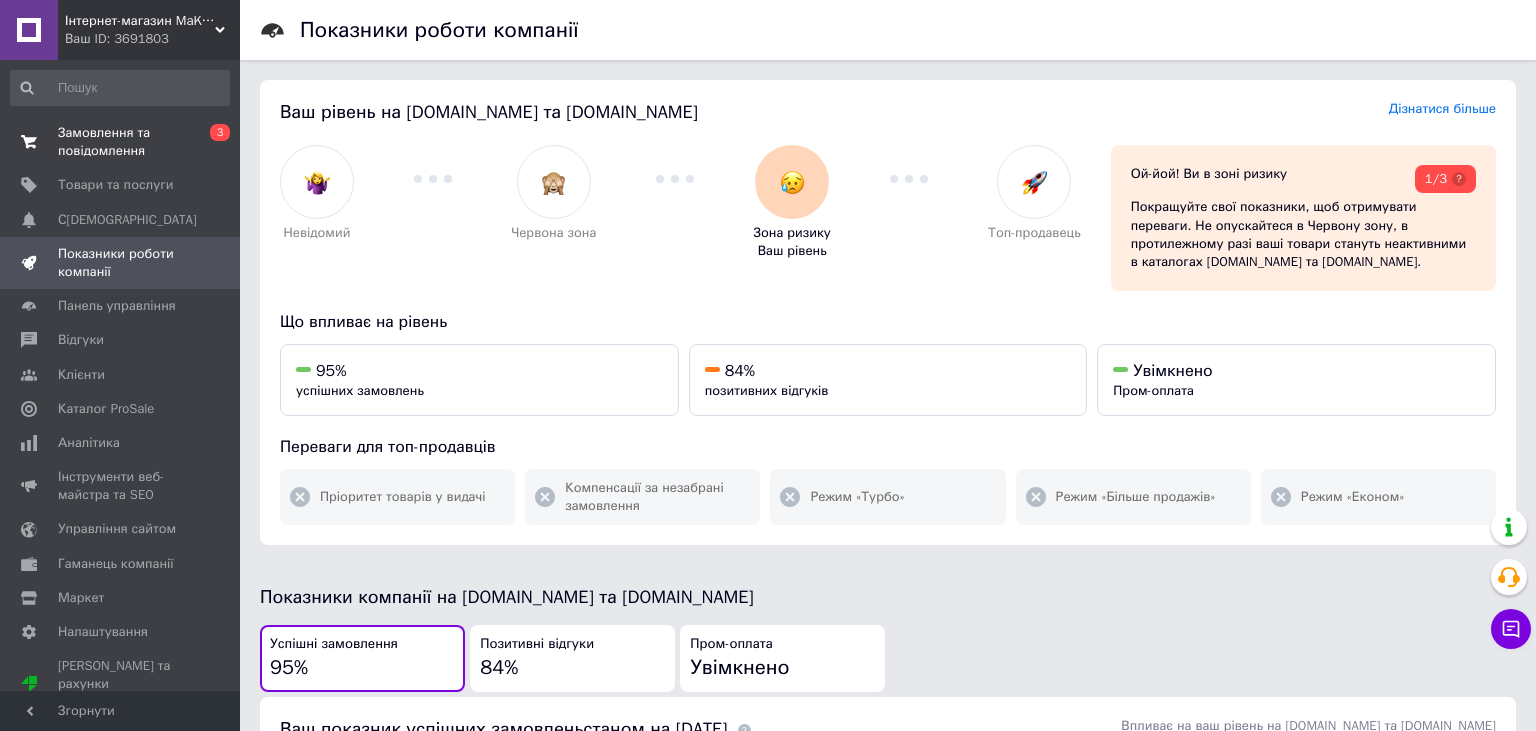 click on "Замовлення та повідомлення" at bounding box center (121, 142) 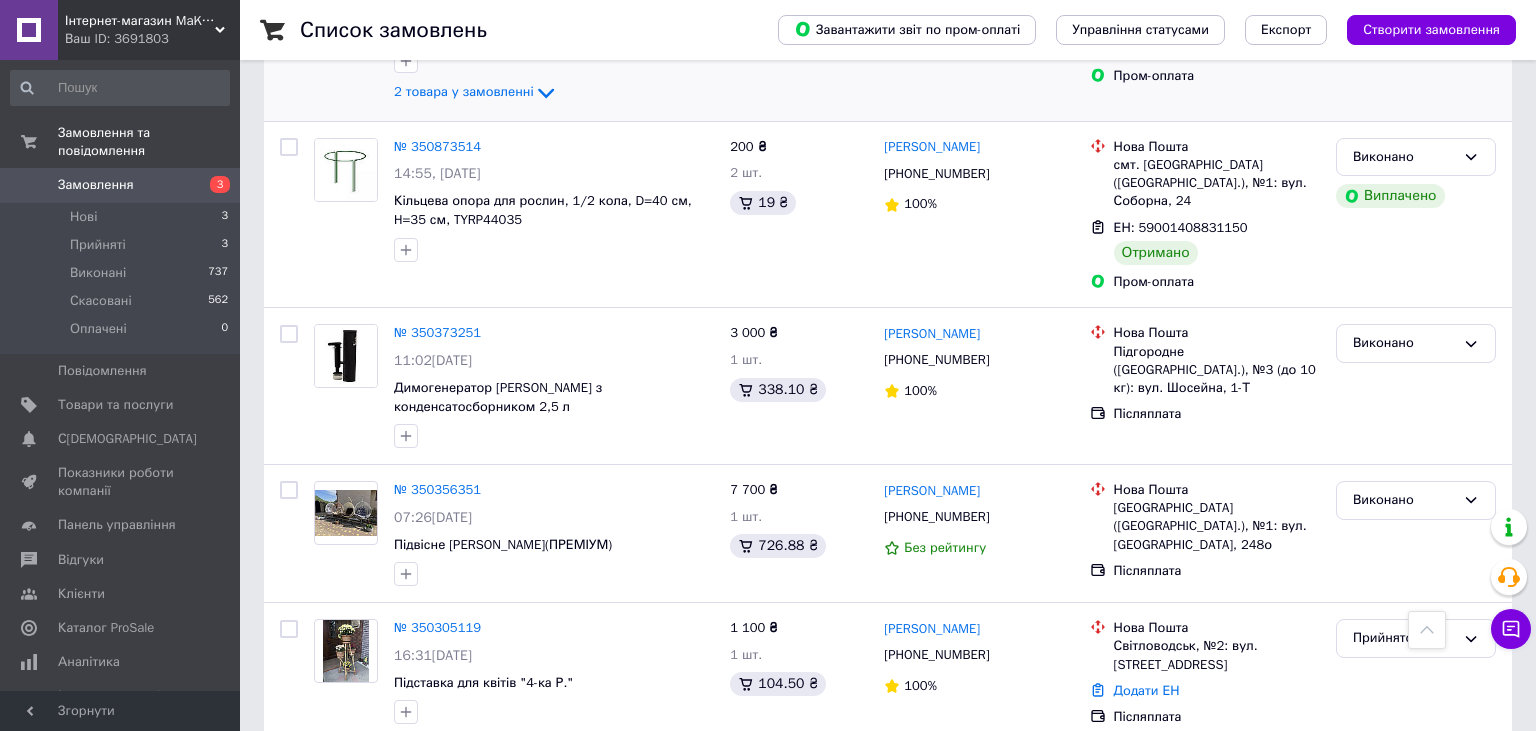 scroll, scrollTop: 1478, scrollLeft: 0, axis: vertical 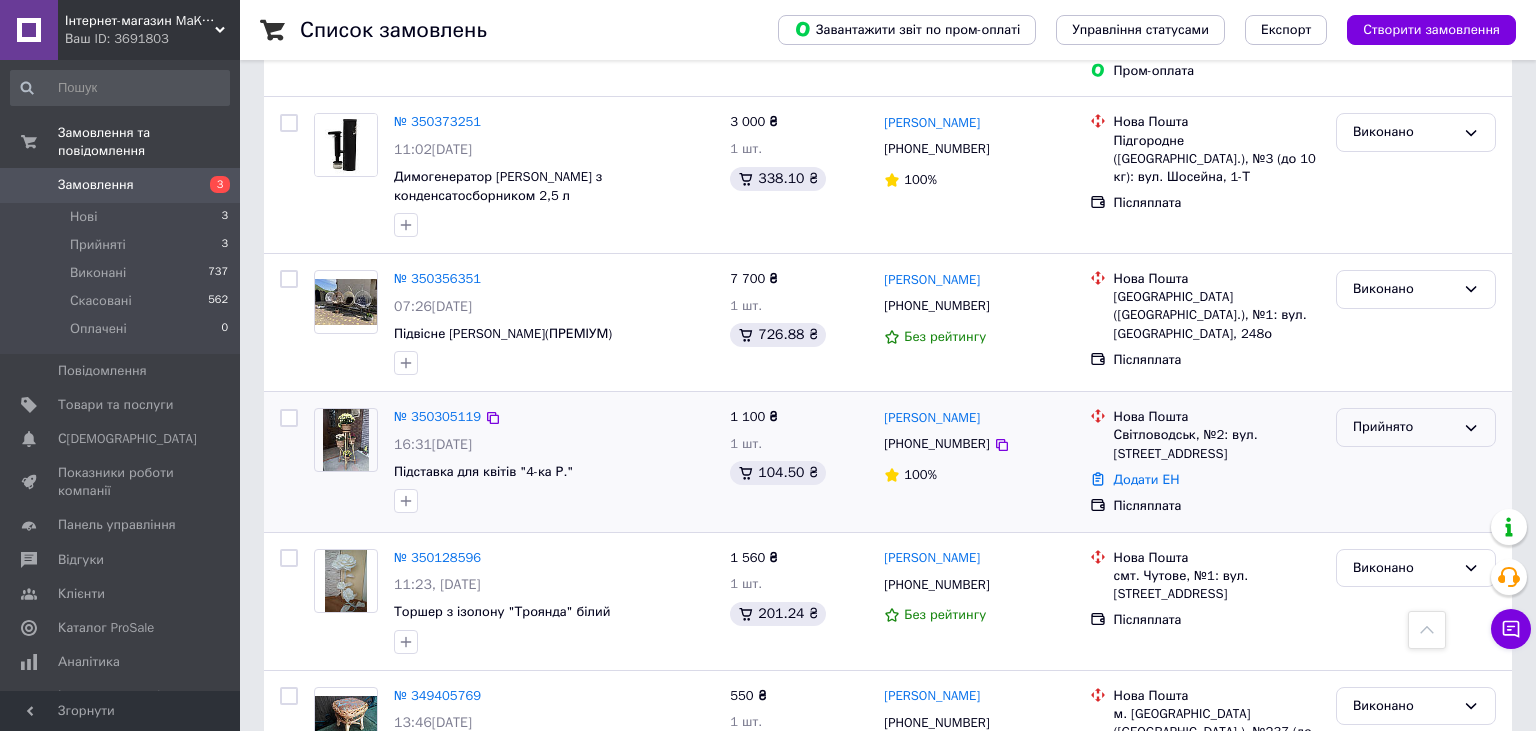 click on "Прийнято" at bounding box center [1404, 427] 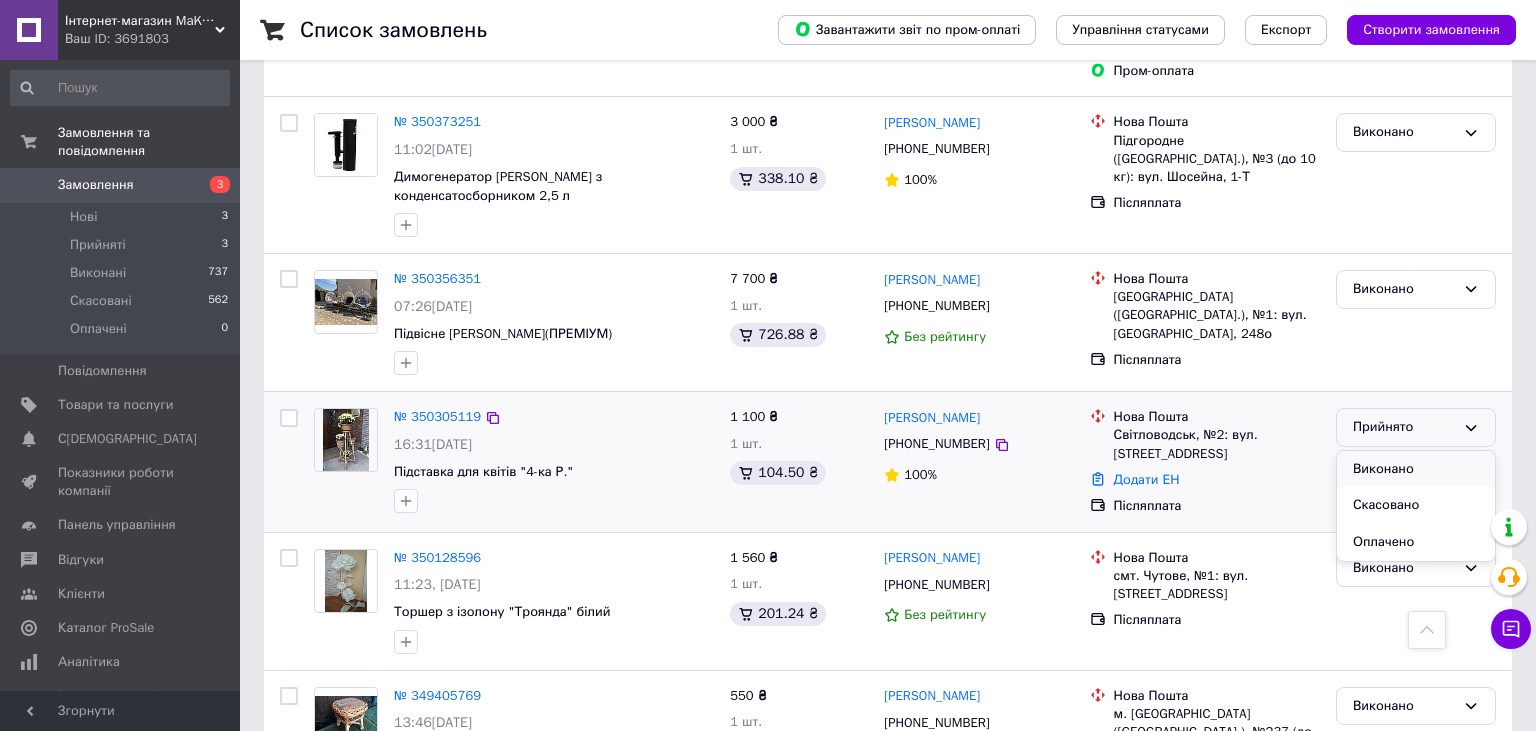 click on "Виконано" at bounding box center (1416, 469) 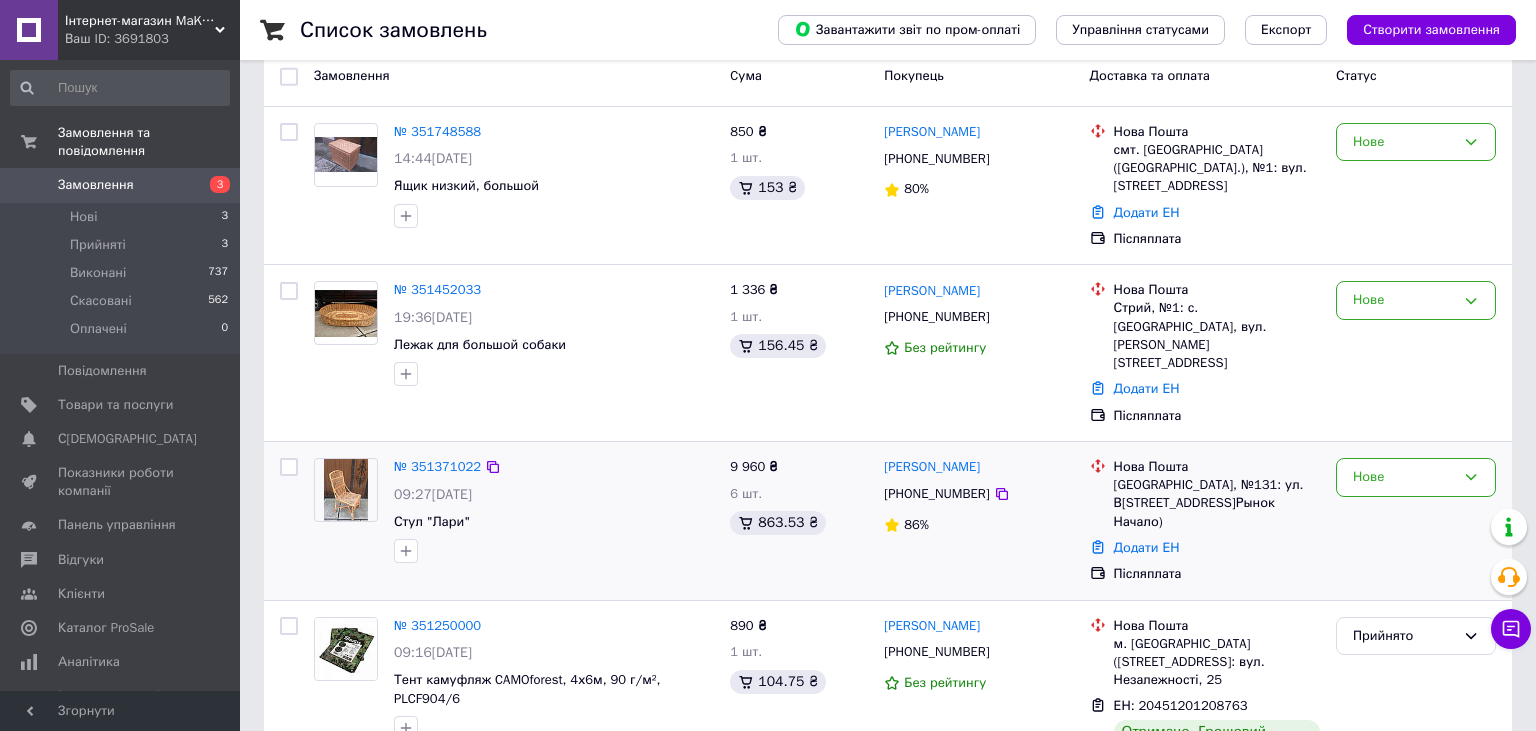 scroll, scrollTop: 105, scrollLeft: 0, axis: vertical 